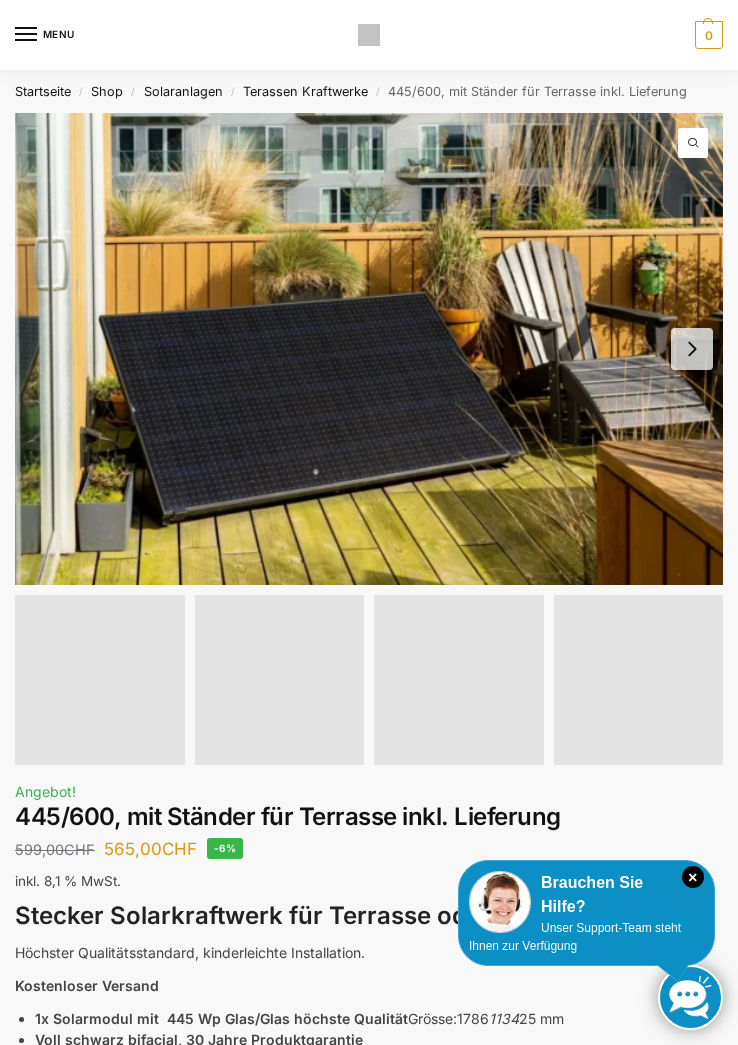 scroll, scrollTop: 0, scrollLeft: 0, axis: both 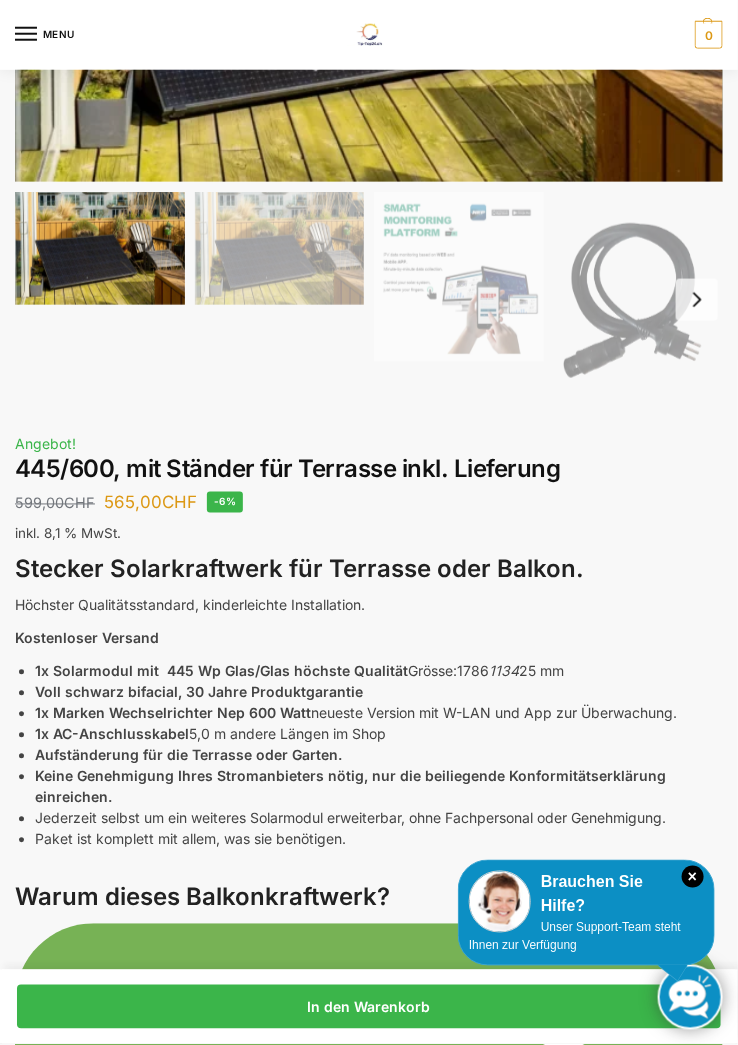 click at bounding box center (697, 300) 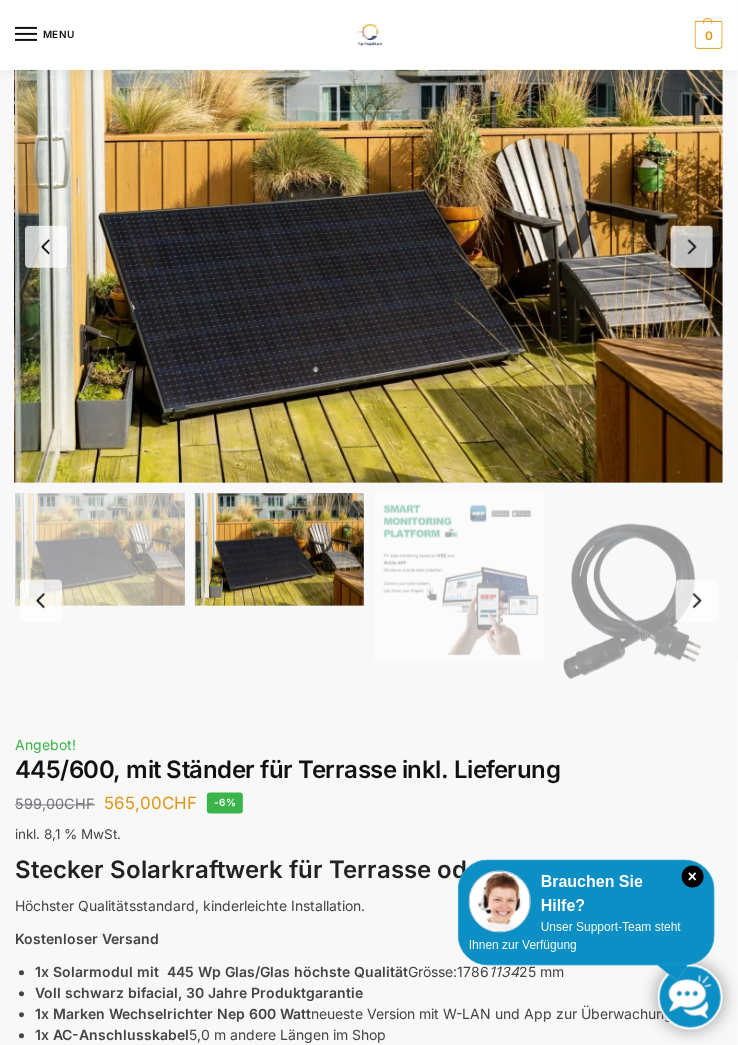 scroll, scrollTop: 90, scrollLeft: 0, axis: vertical 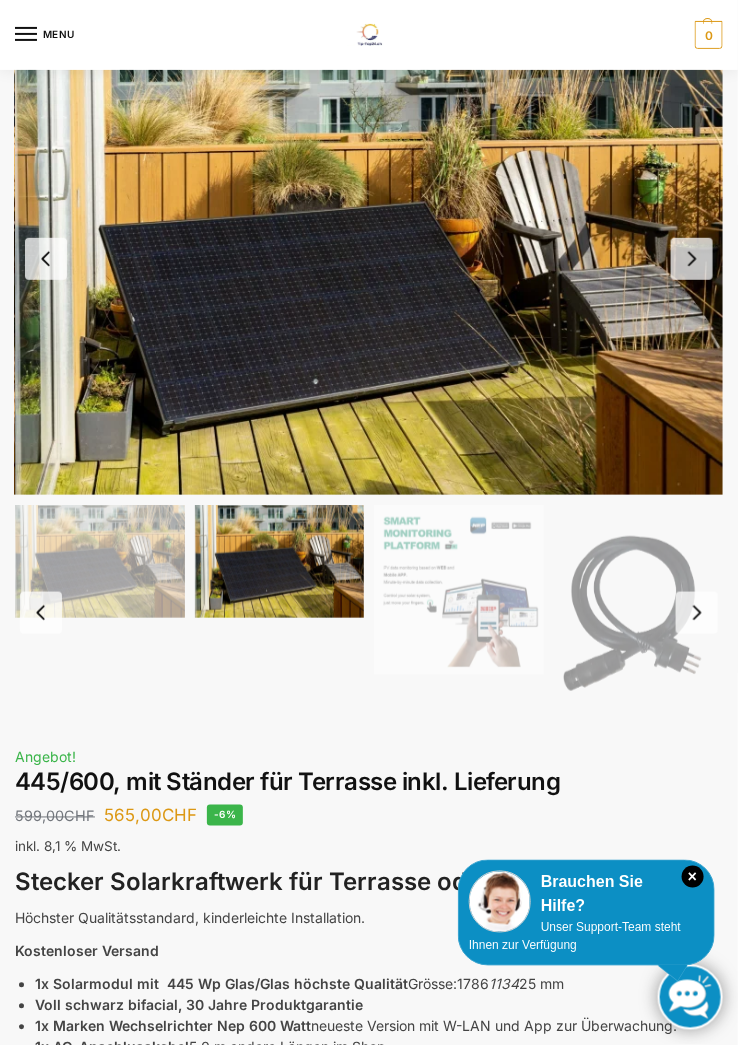 click at bounding box center (697, 613) 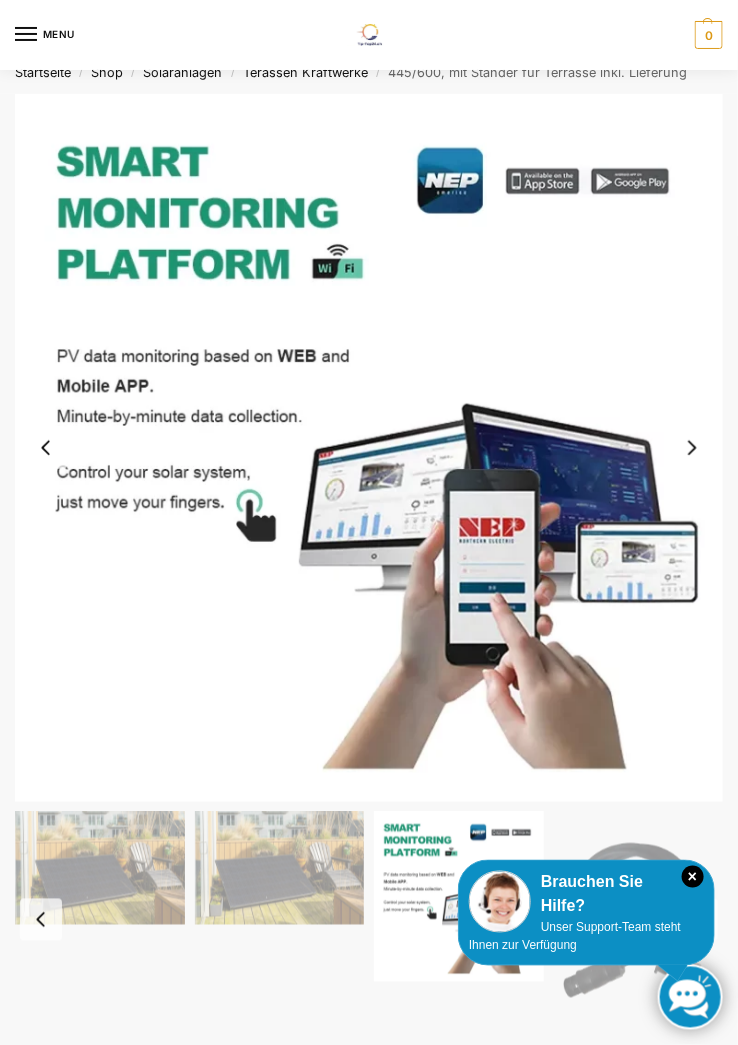 scroll, scrollTop: 20, scrollLeft: 0, axis: vertical 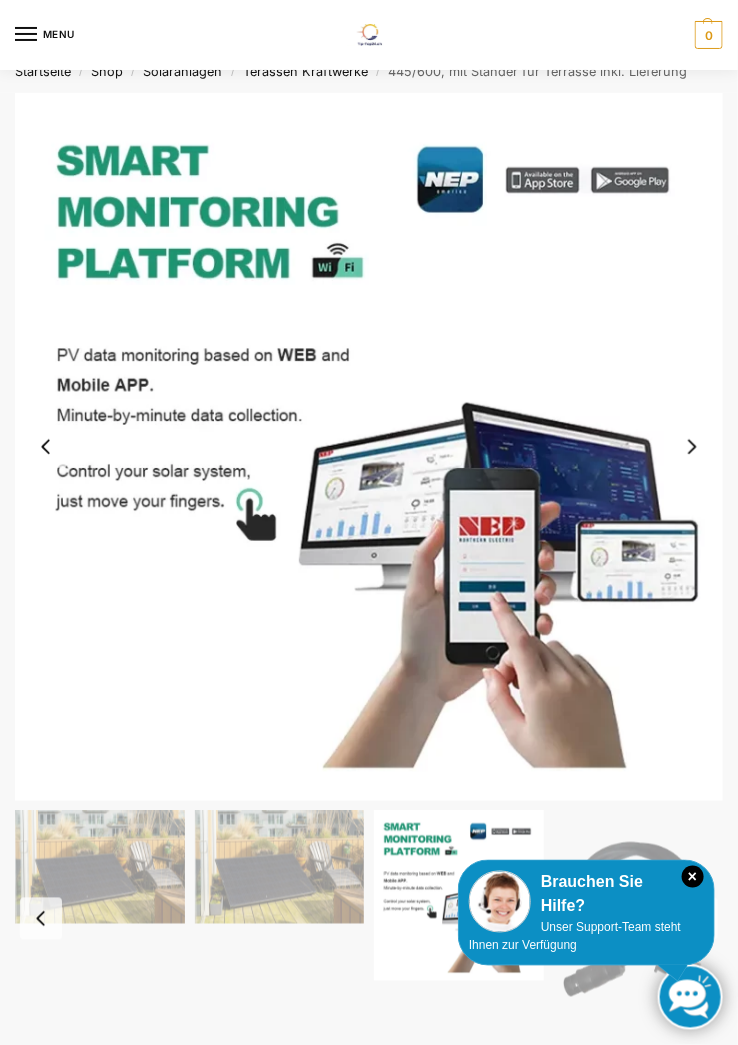 click at bounding box center [692, 447] 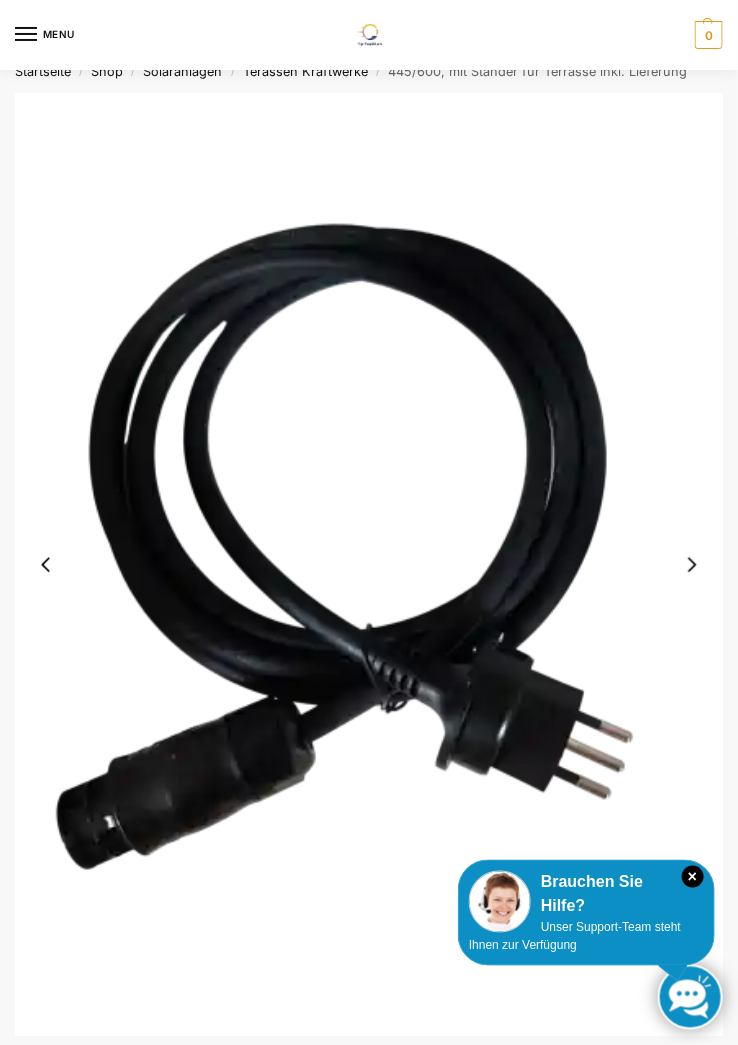 click at bounding box center (692, 565) 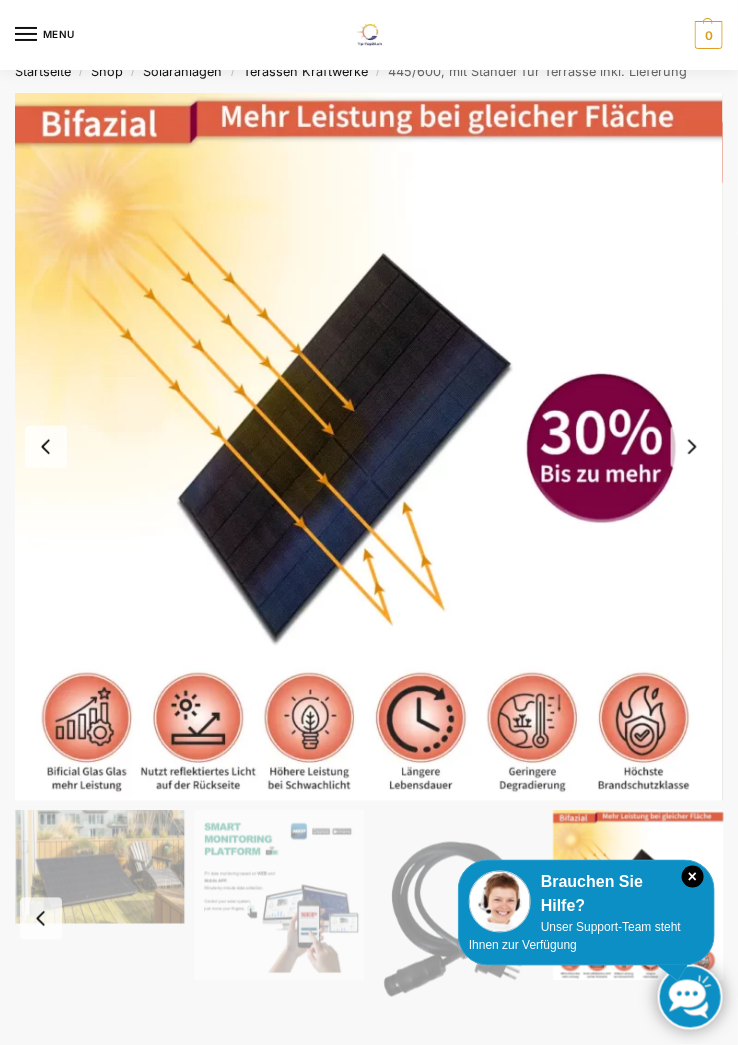 click at bounding box center [692, 447] 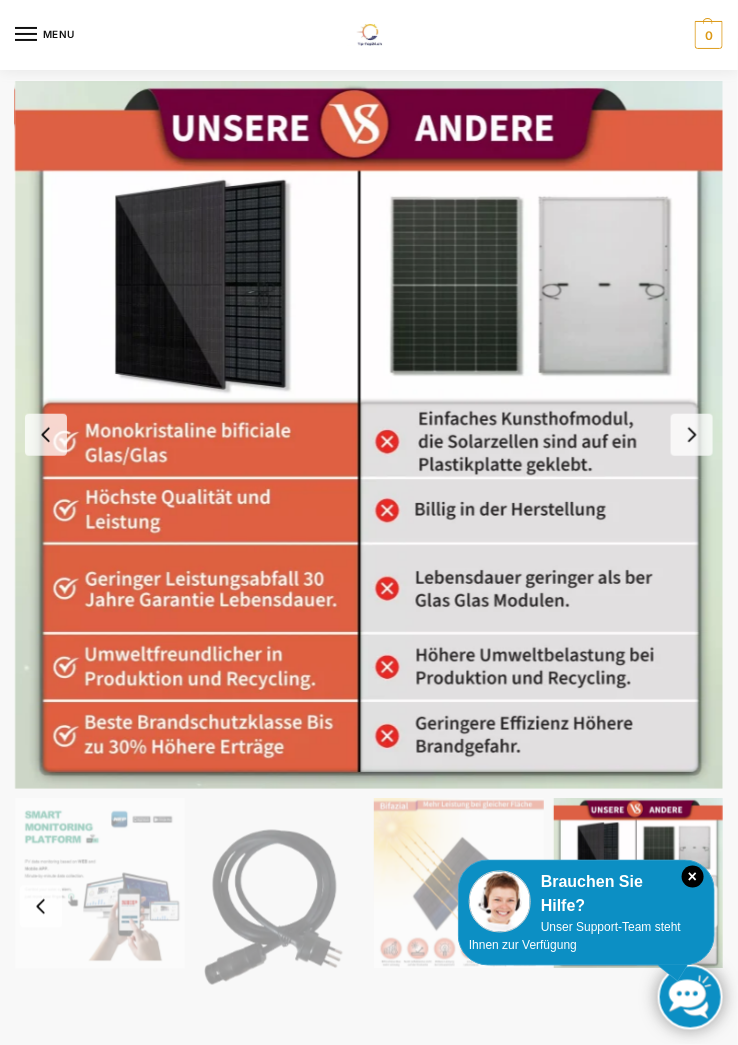 scroll, scrollTop: 32, scrollLeft: 0, axis: vertical 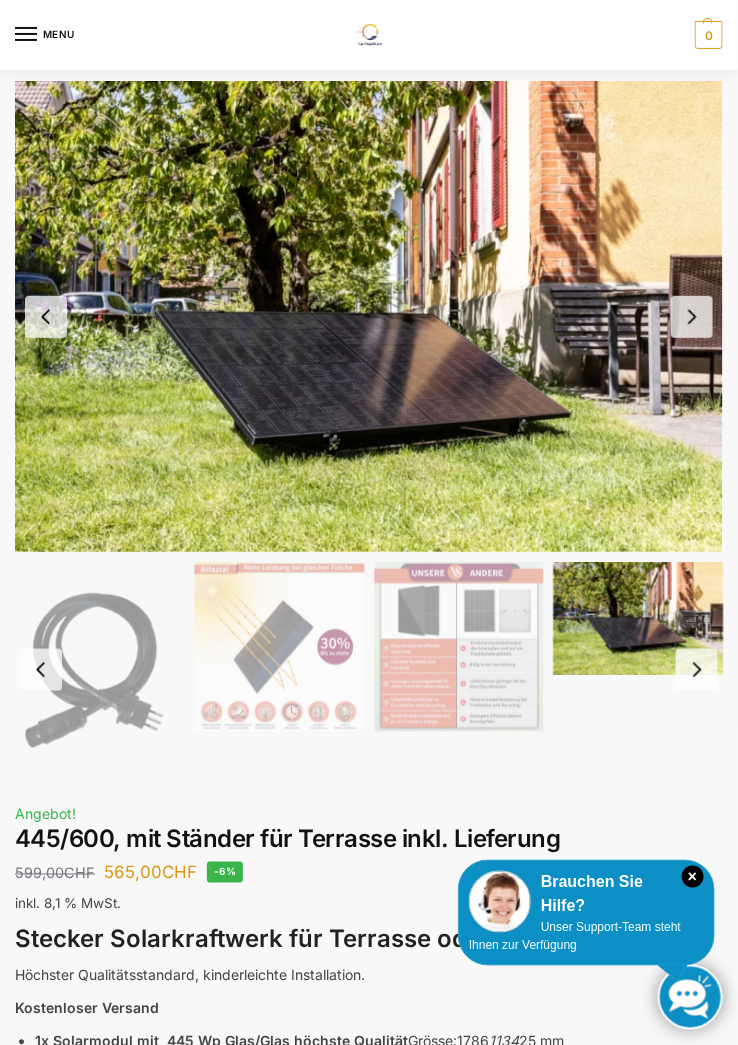 click at bounding box center (692, 317) 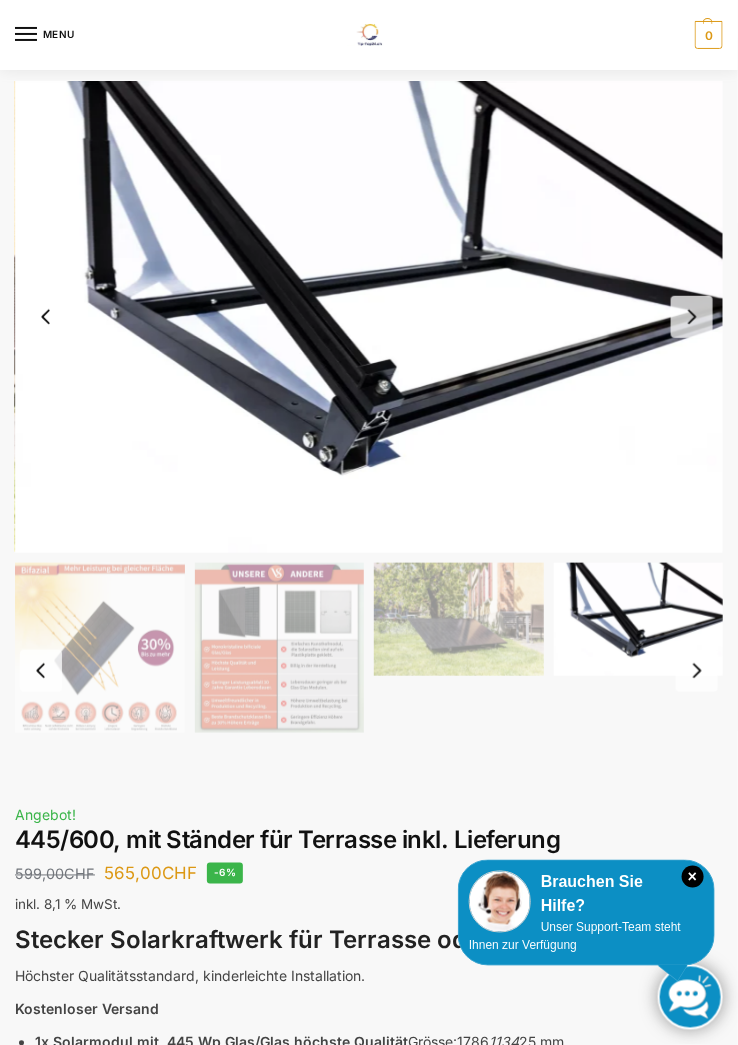 scroll, scrollTop: 0, scrollLeft: 0, axis: both 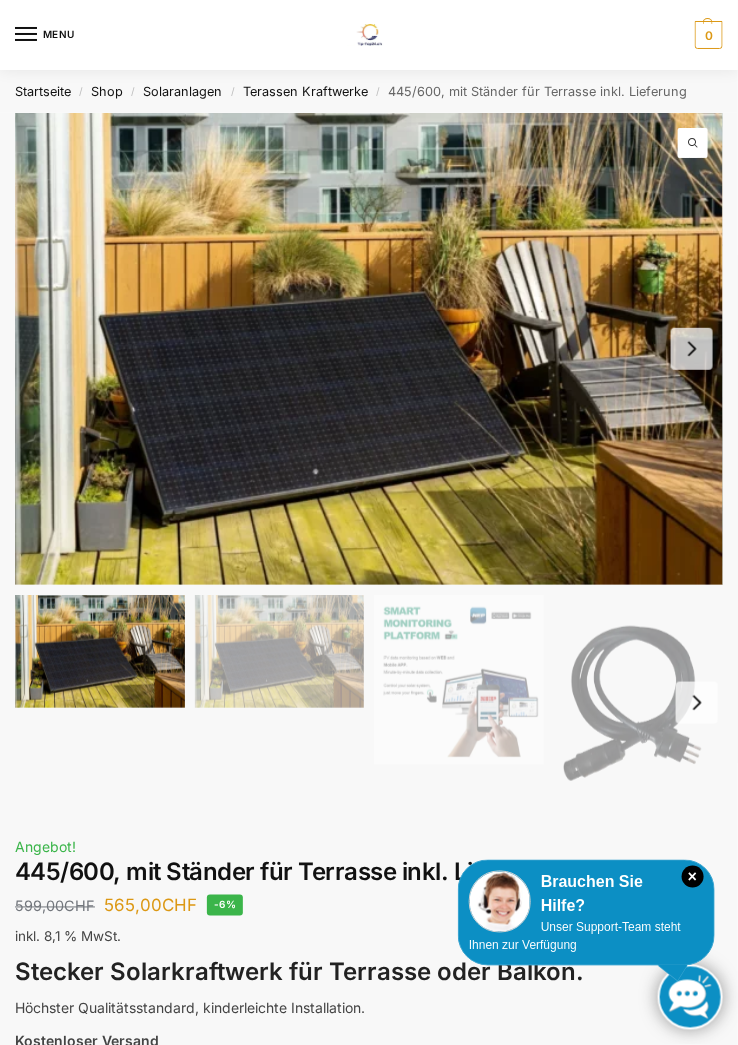 click at bounding box center [692, 349] 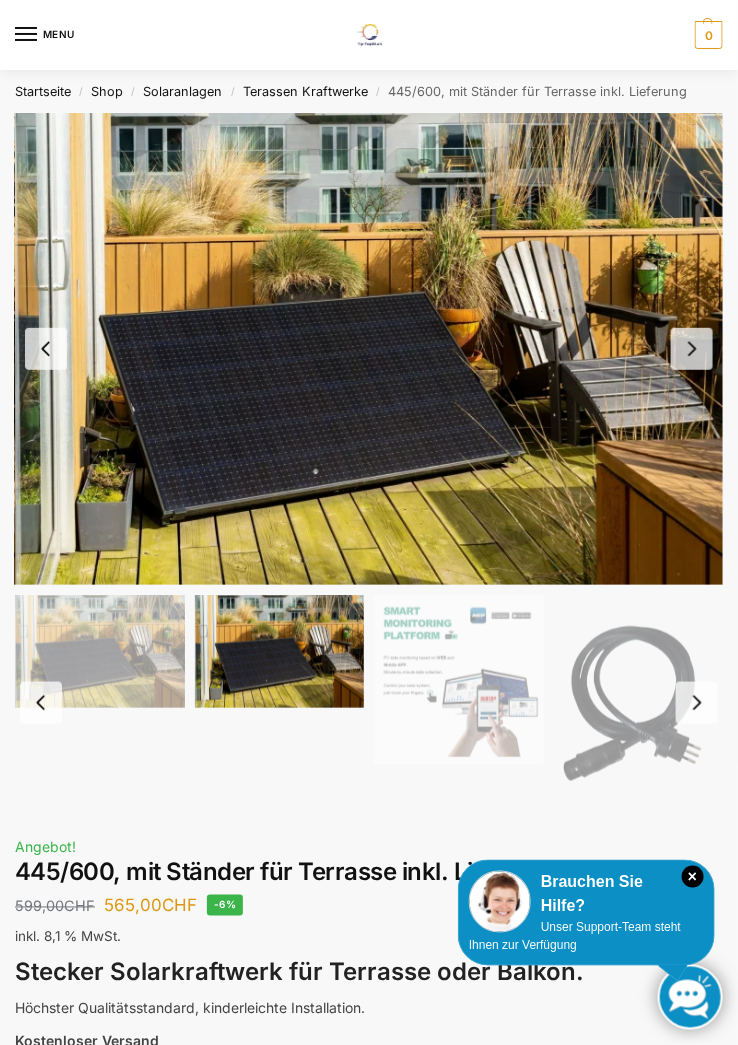 click at bounding box center [692, 349] 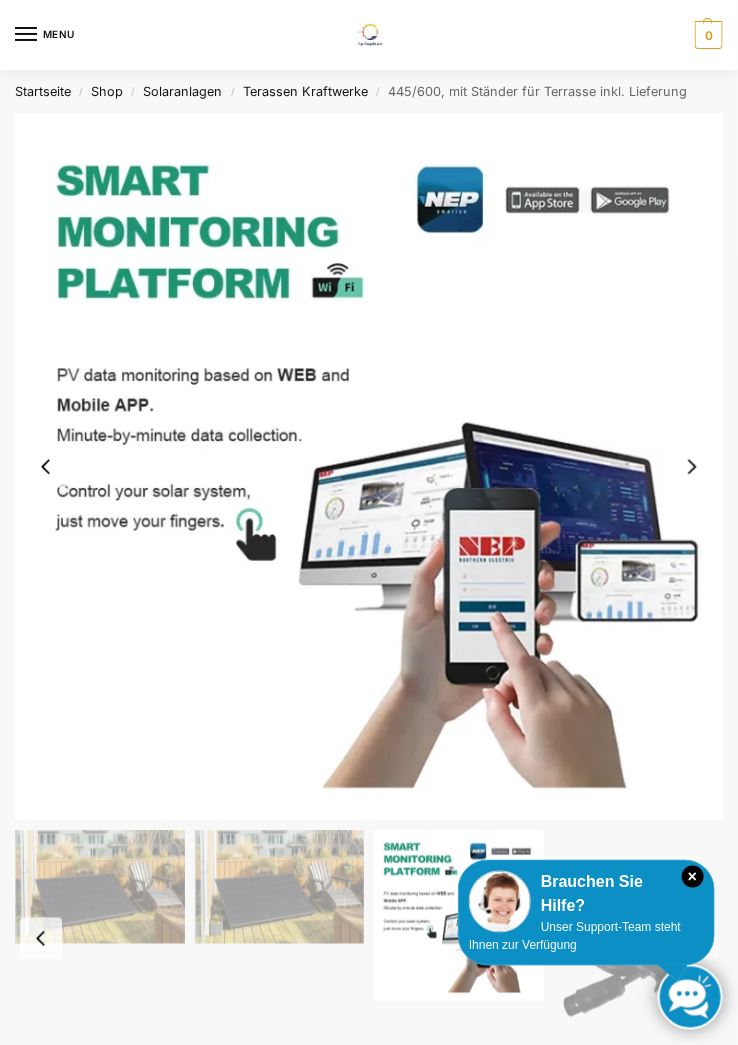 click at bounding box center (692, 467) 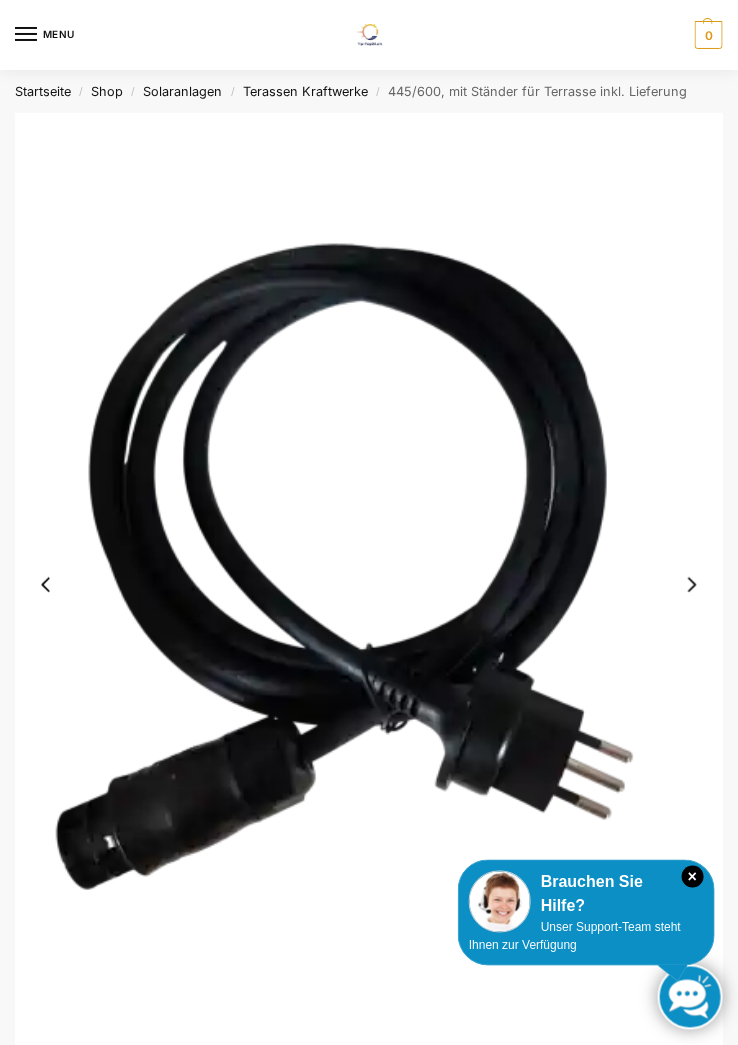 click at bounding box center [692, 585] 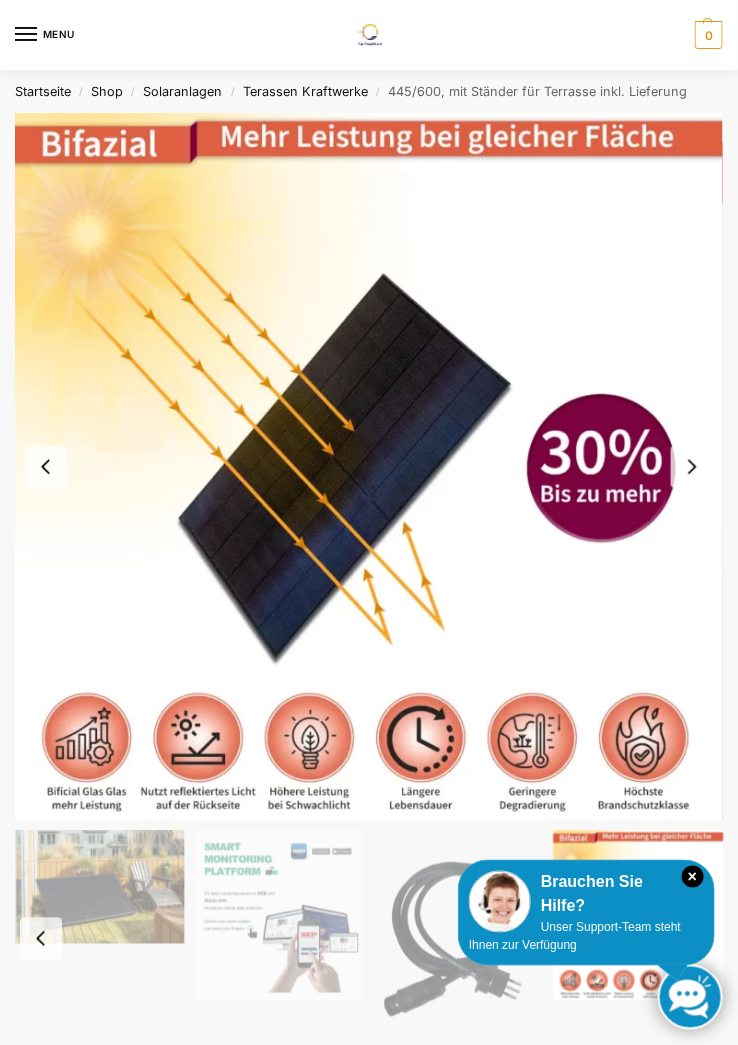 click at bounding box center (692, 467) 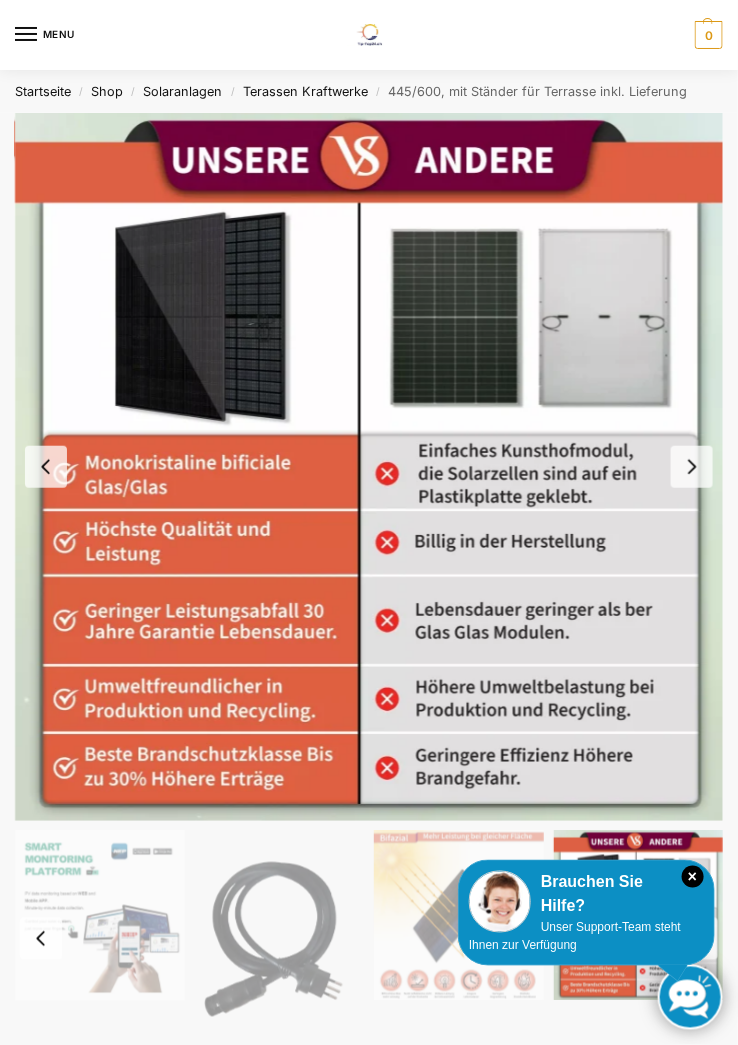 click at bounding box center (692, 467) 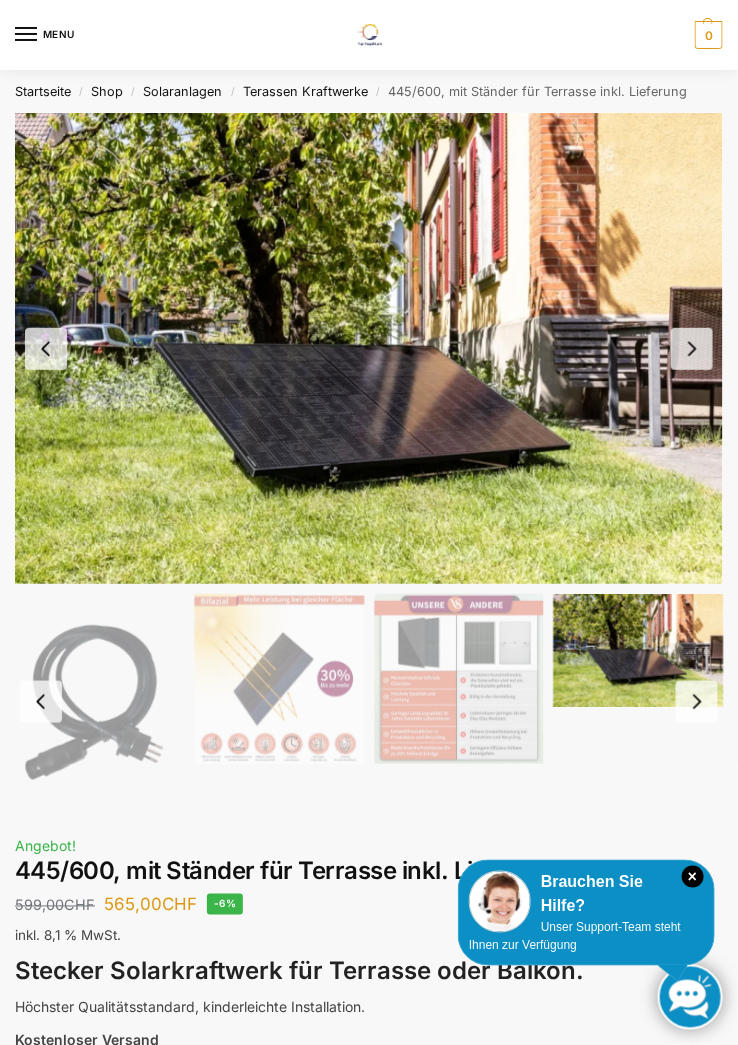 click at bounding box center [692, 349] 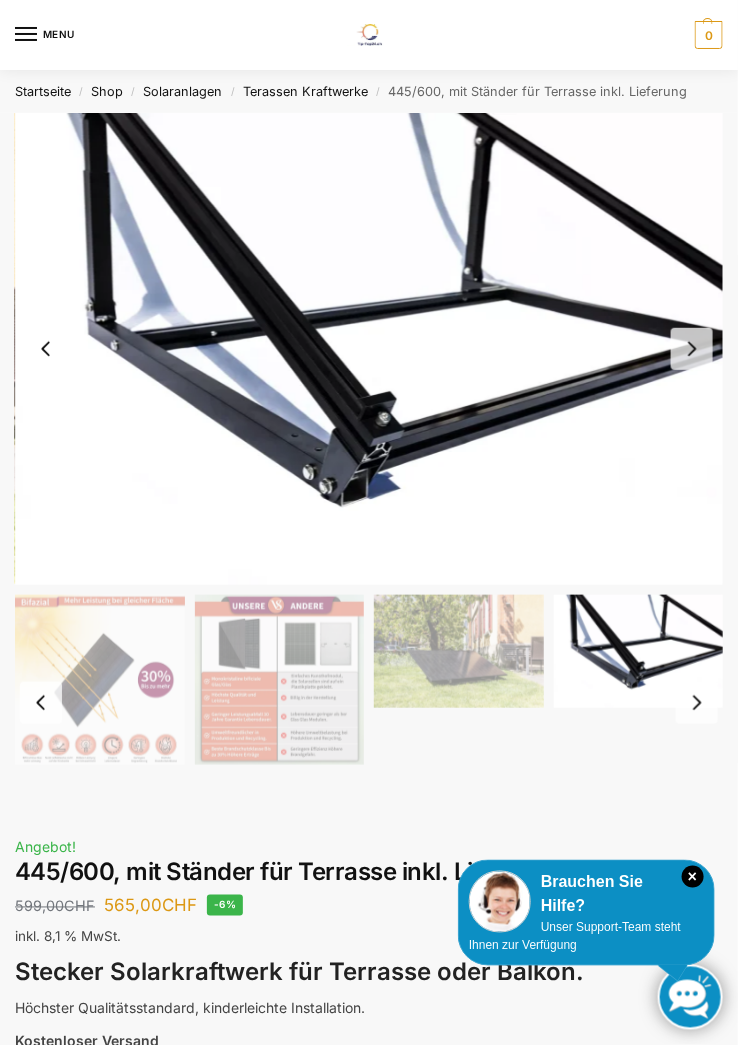 click at bounding box center (692, 349) 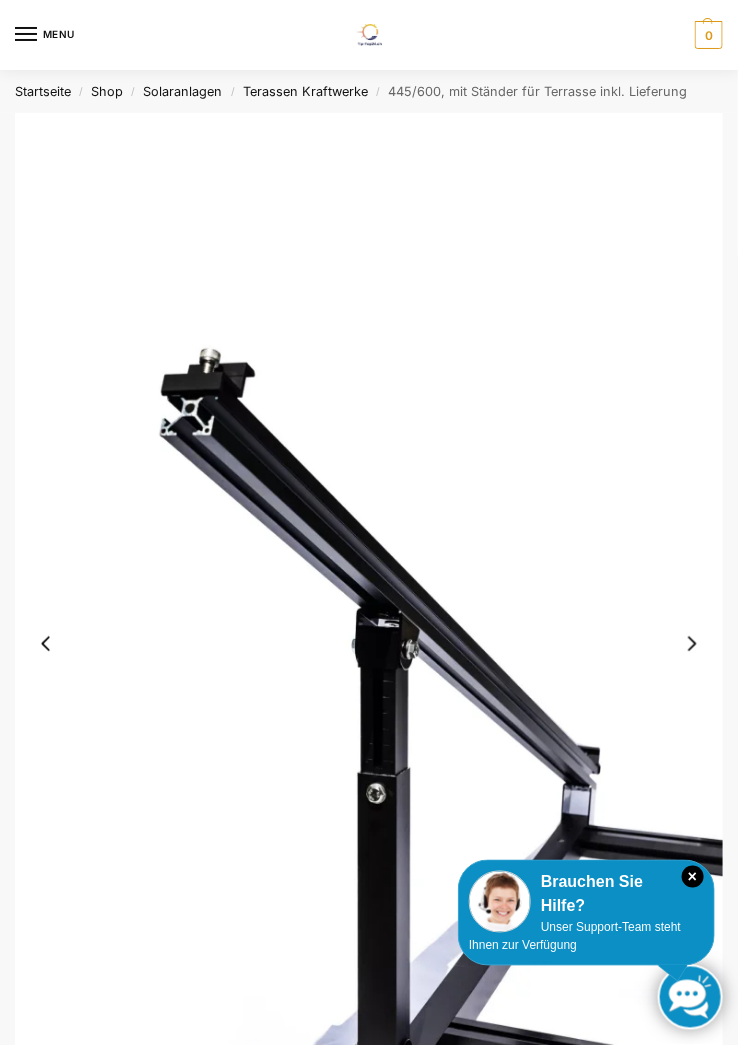 click at bounding box center [692, 644] 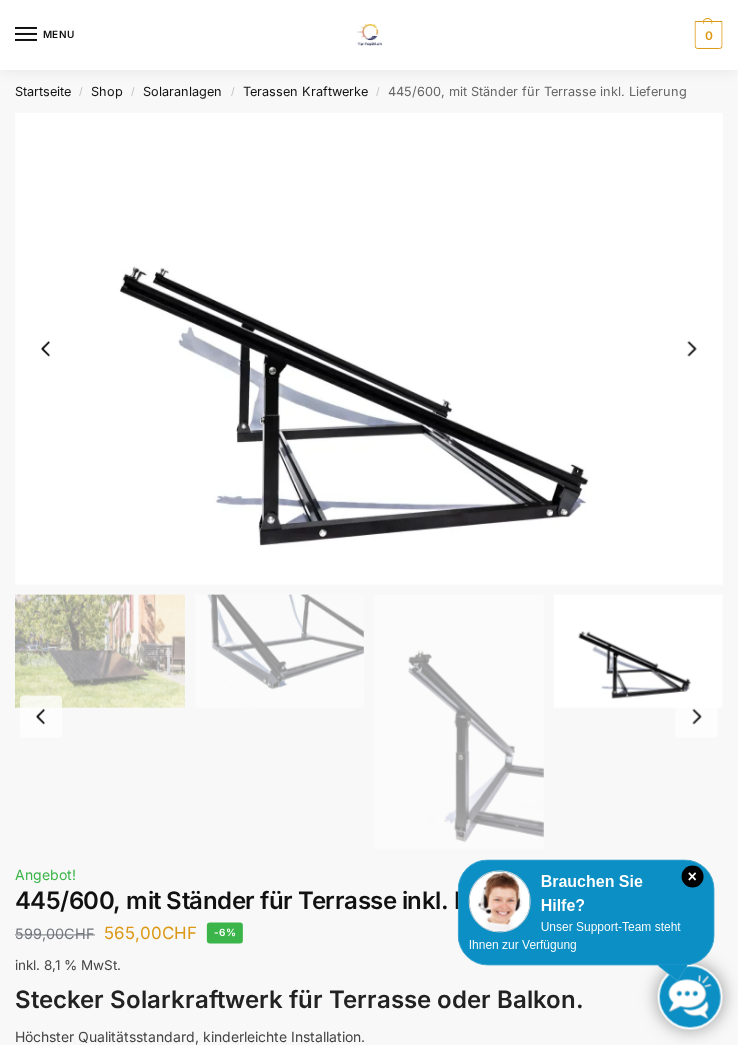 click at bounding box center [692, 349] 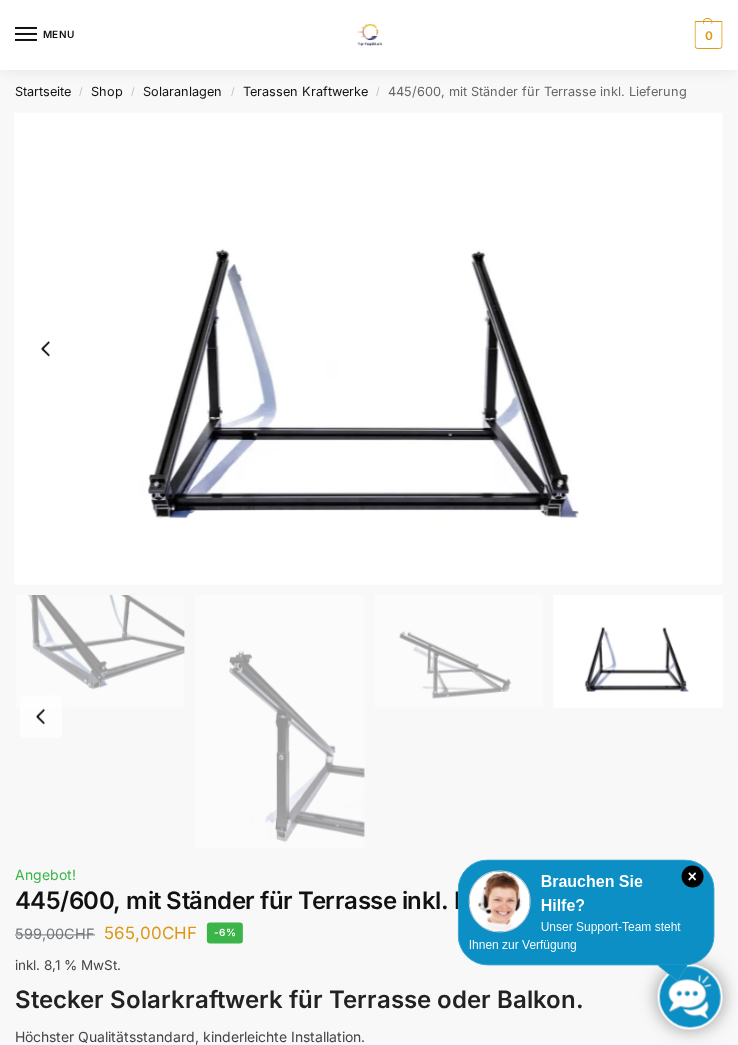 click at bounding box center [369, 349] 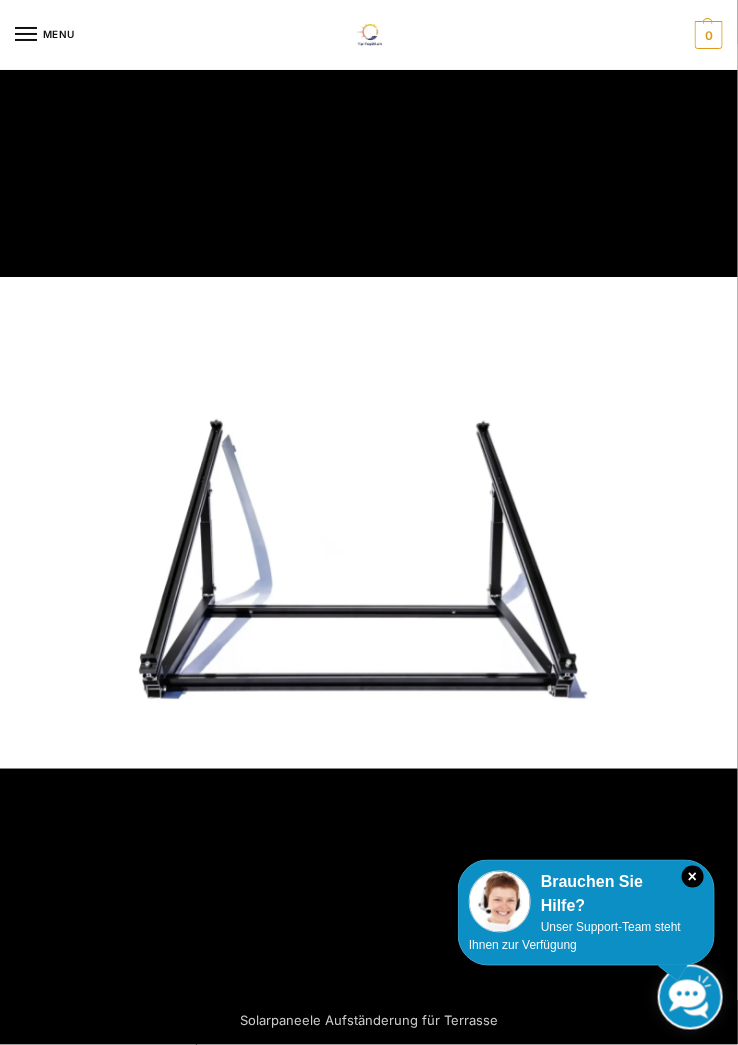 click at bounding box center (369, 523) 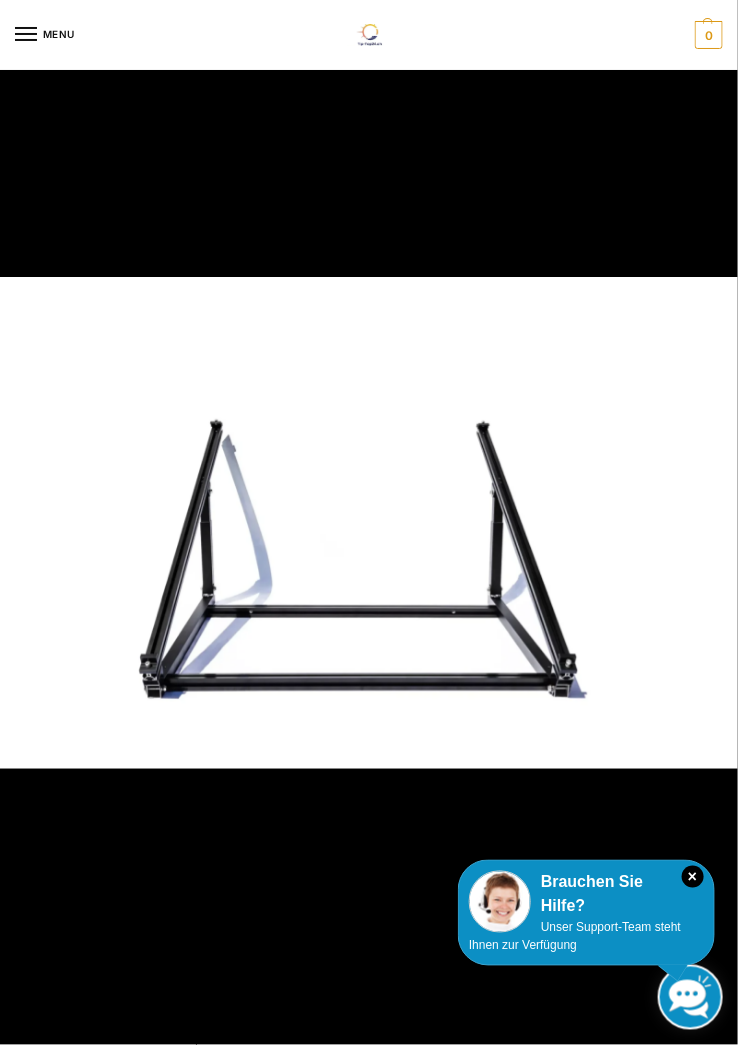 click at bounding box center [369, 522] 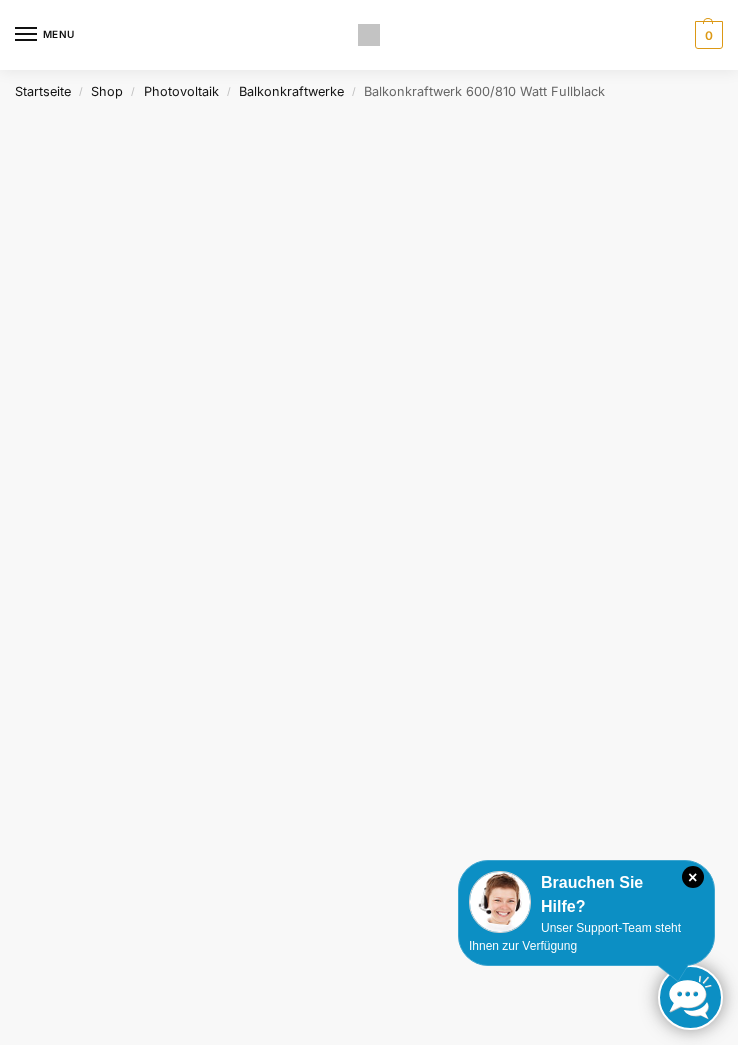 scroll, scrollTop: 0, scrollLeft: 0, axis: both 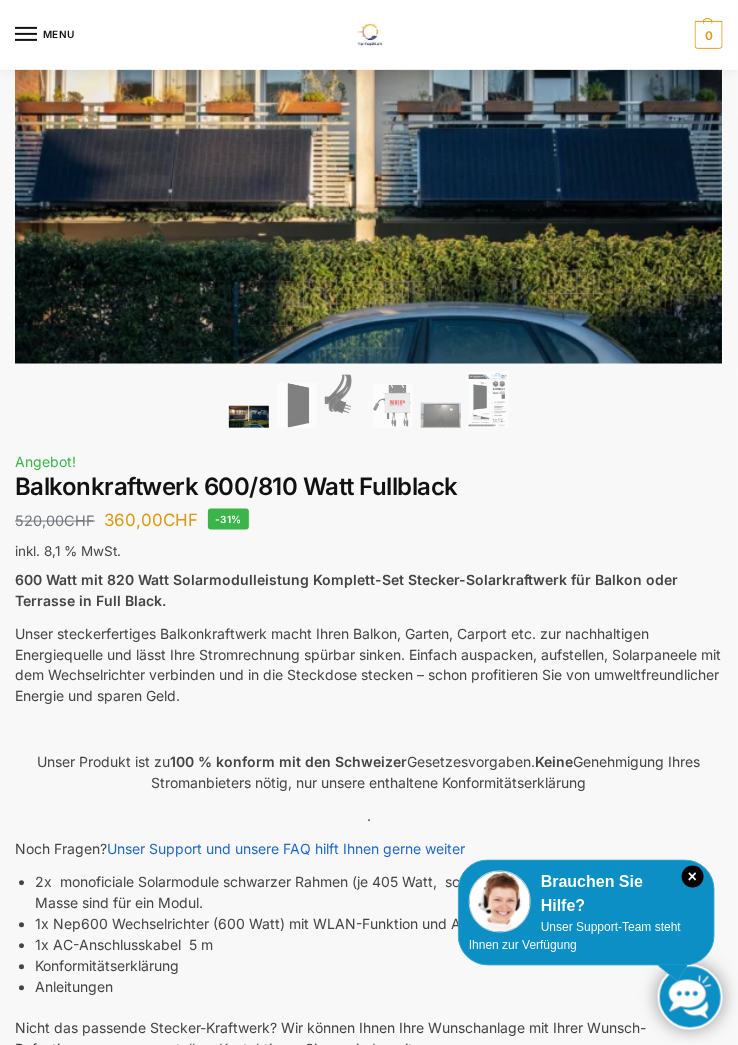 click on "×" at bounding box center [693, 877] 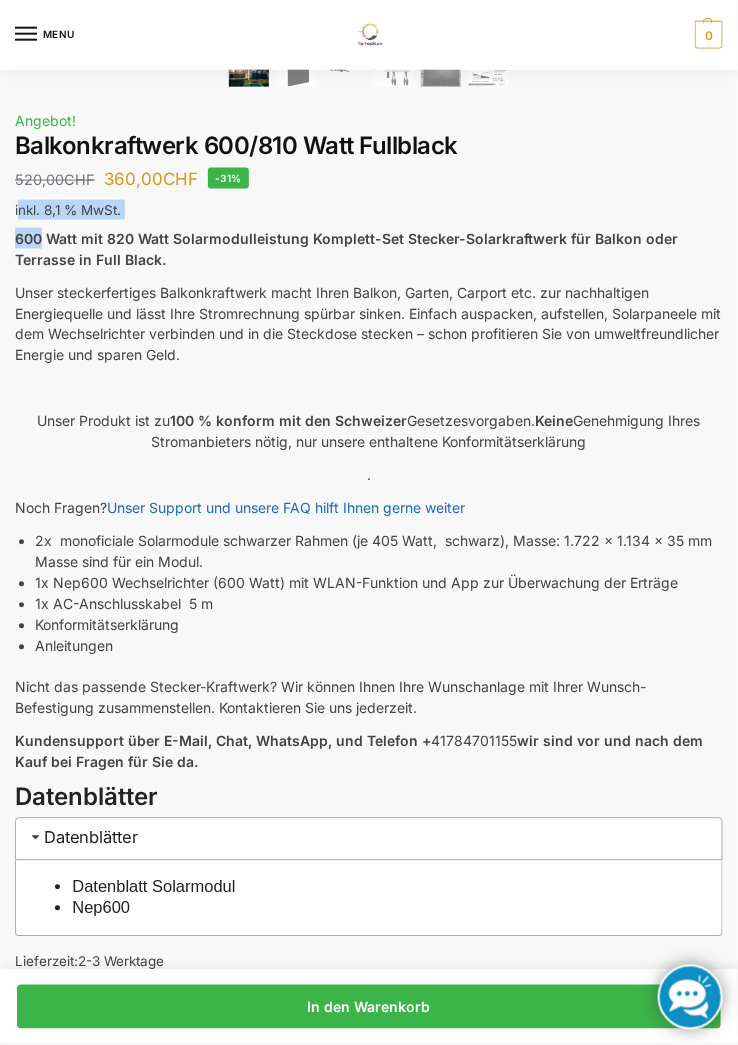 scroll, scrollTop: 482, scrollLeft: 0, axis: vertical 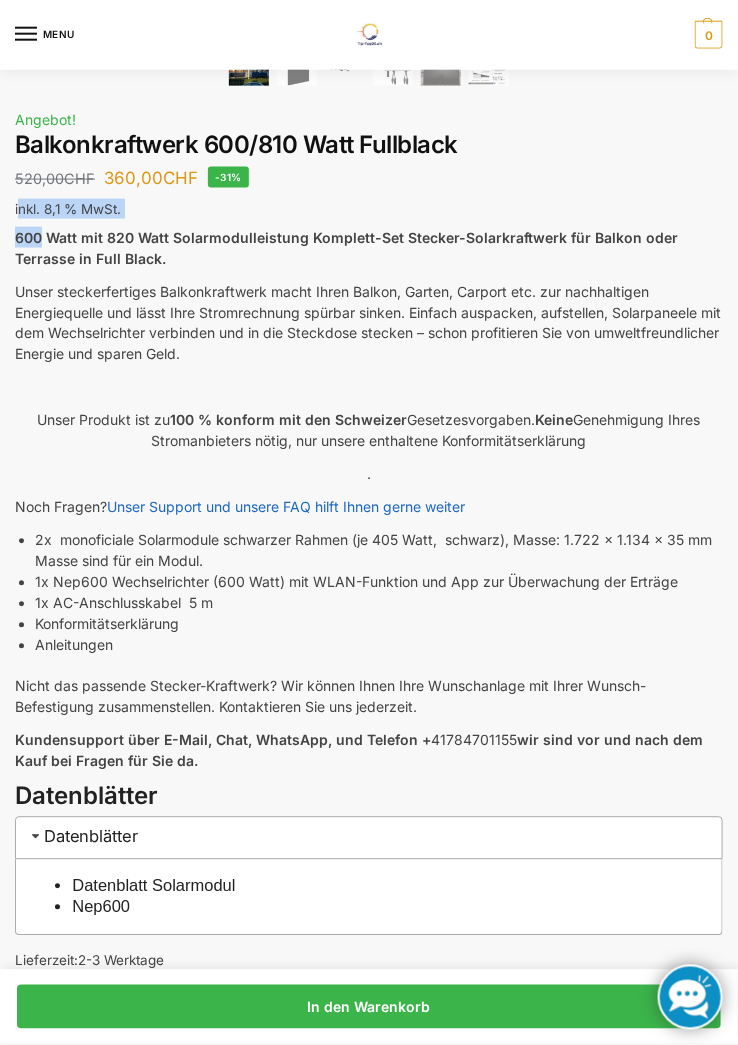 click on "Anleitungen" at bounding box center (379, 645) 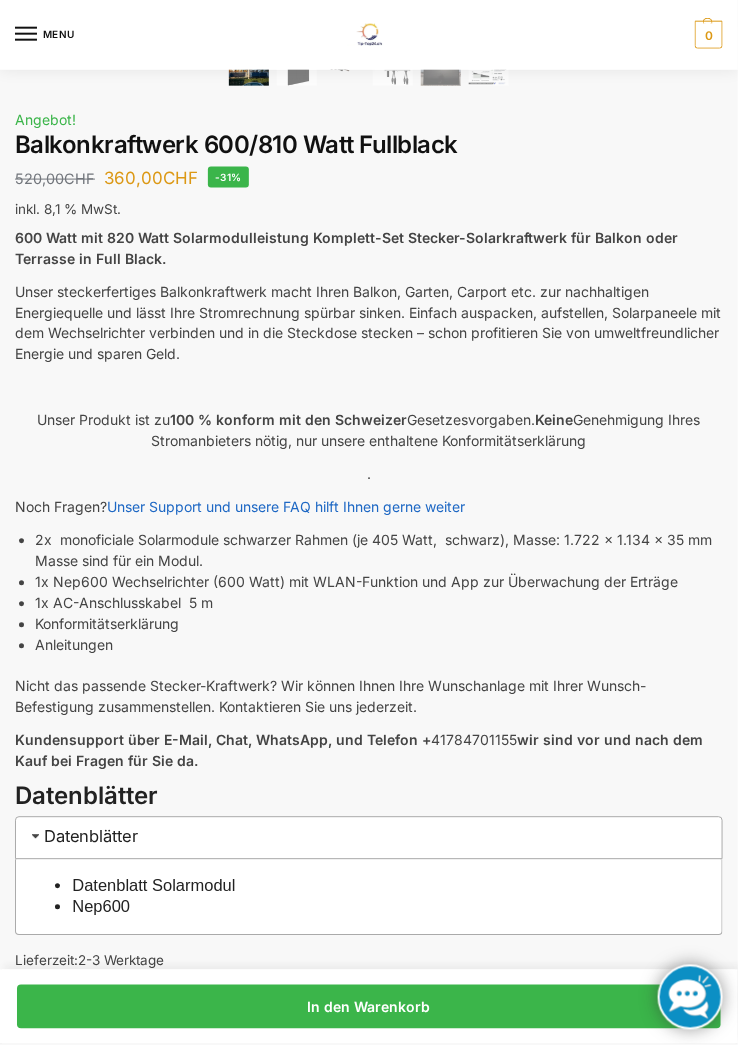 click on "Konformitätserklärung" at bounding box center [379, 624] 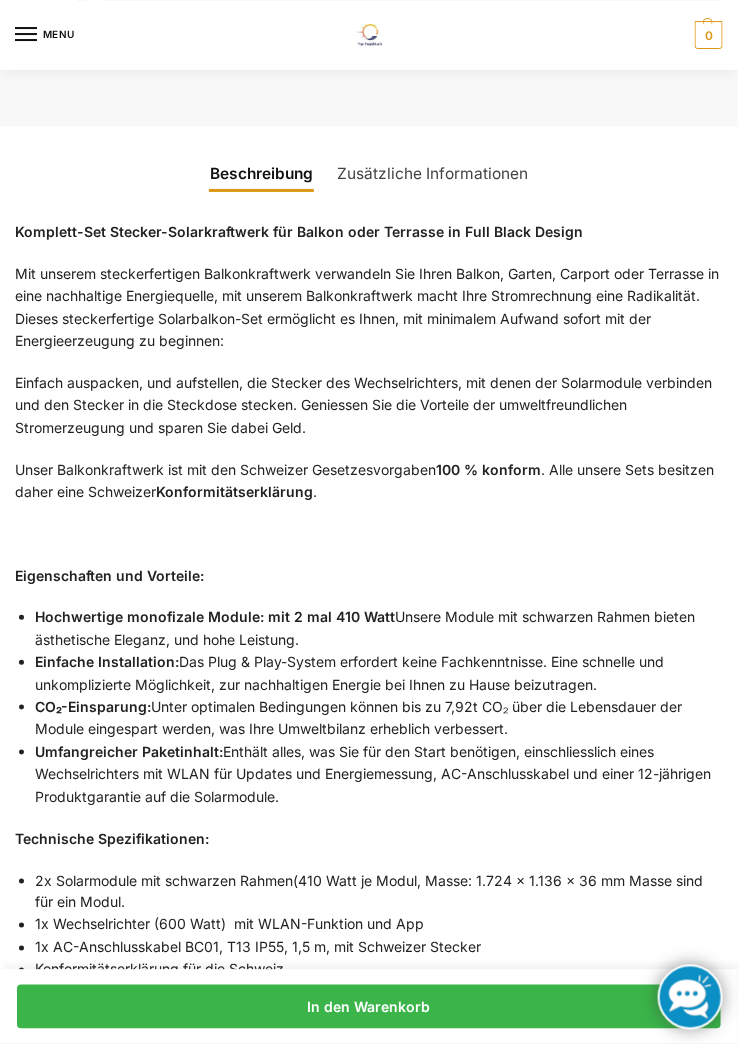 scroll, scrollTop: 1508, scrollLeft: 0, axis: vertical 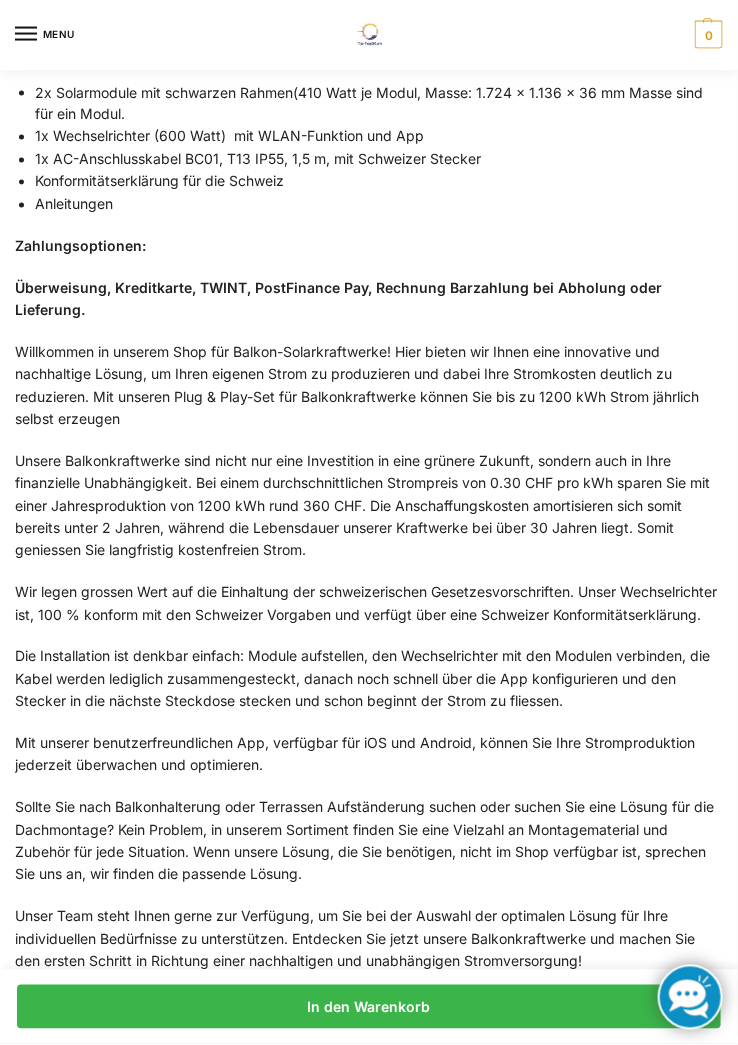 click on "Willkommen in unserem Shop für Balkon-Solarkraftwerke! Hier bieten wir Ihnen eine innovative und nachhaltige Lösung, um Ihren eigenen Strom zu produzieren und dabei Ihre Stromkosten deutlich zu reduzieren. Mit unseren Plug & Play-Set für Balkonkraftwerke können Sie bis zu 1200 kWh Strom jährlich selbst erzeugen" at bounding box center (369, 387) 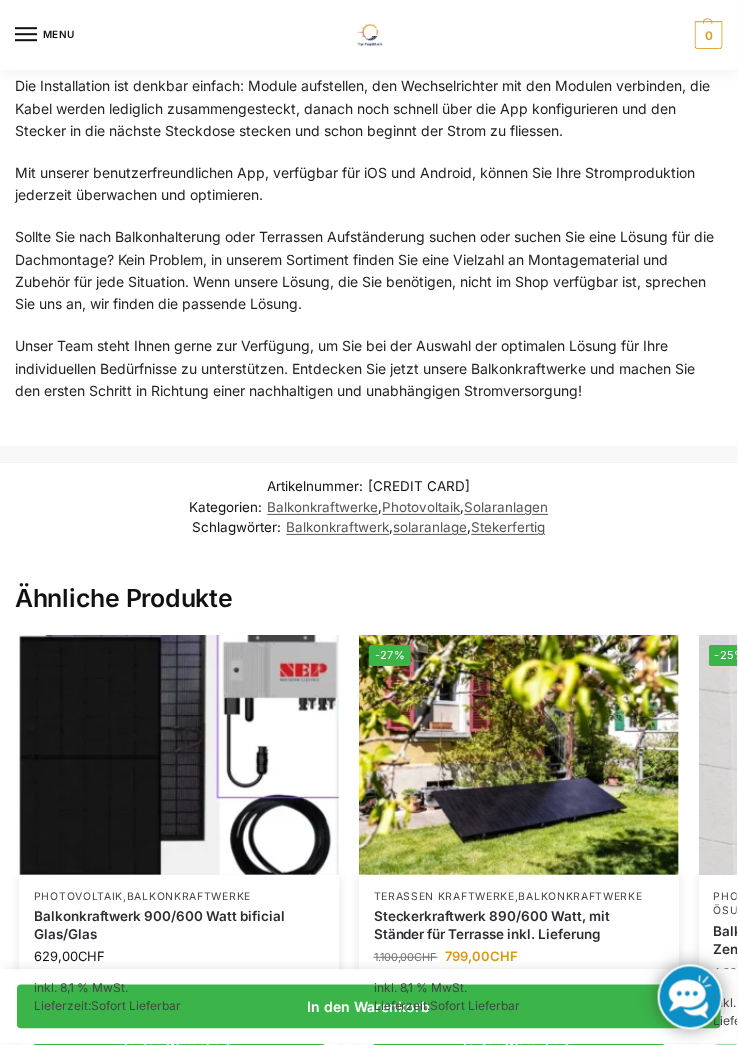 scroll, scrollTop: 2866, scrollLeft: 0, axis: vertical 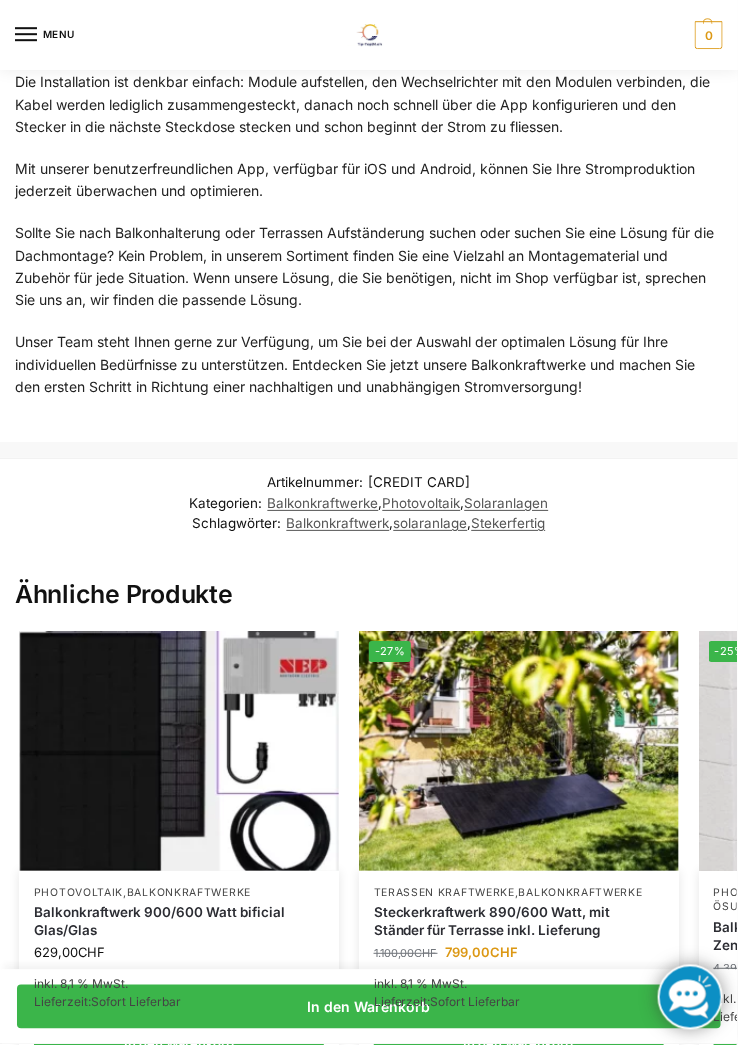click on "Beschreibung
Zusätzliche Informationen					 Komplett-Set Stecker-Solarkraftwerk für Balkon oder Terrasse in Full Black Design Mit unserem steckerfertigen Balkonkraftwerk verwandeln Sie Ihren Balkon, Garten, Carport oder Terrasse in eine nachhaltige Energiequelle, mit unserem Balkonkraftwerk macht Ihre Stromrechnung eine Radikalität. Dieses steckerfertige Solarbalkon-Set ermöglicht es Ihnen, mit minimalem Aufwand sofort mit der Energieerzeugung zu beginnen: Einfach auspacken, und aufstellen, die Stecker des Wechselrichters, mit denen der Solarmodule verbinden und den Stecker in die Steckdose stecken. Geniessen Sie die Vorteile der umweltfreundlichen Stromerzeugung und sparen Sie dabei Geld. Unser Balkonkraftwerk ist mit den Schweizer Gesetzesvorgaben  100 % konform . Alle unsere Sets besitzen daher eine Schweizer  Konformitätserklärung .   Eigenschaften und Vorteile: Hochwertige monofizale Module: mit 2 mal 410 Watt Einfache Installation: CO₂-Einsparung: Umfangreicher Paketinhalt: Gewicht" at bounding box center [369, -398] 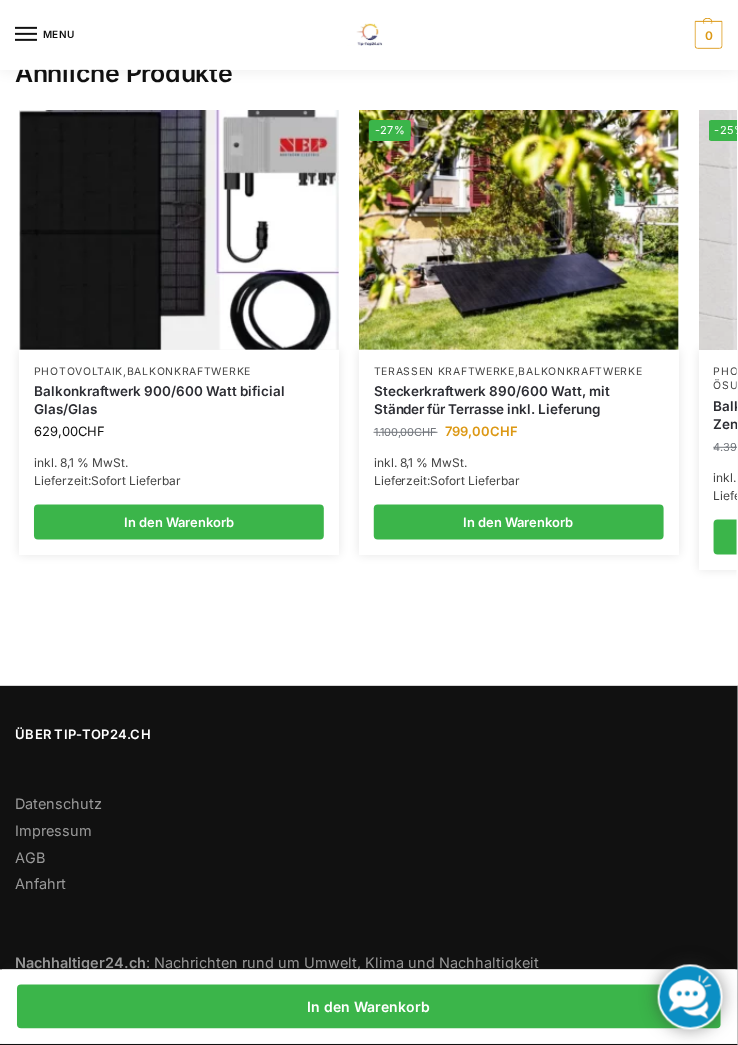 scroll, scrollTop: 3388, scrollLeft: 0, axis: vertical 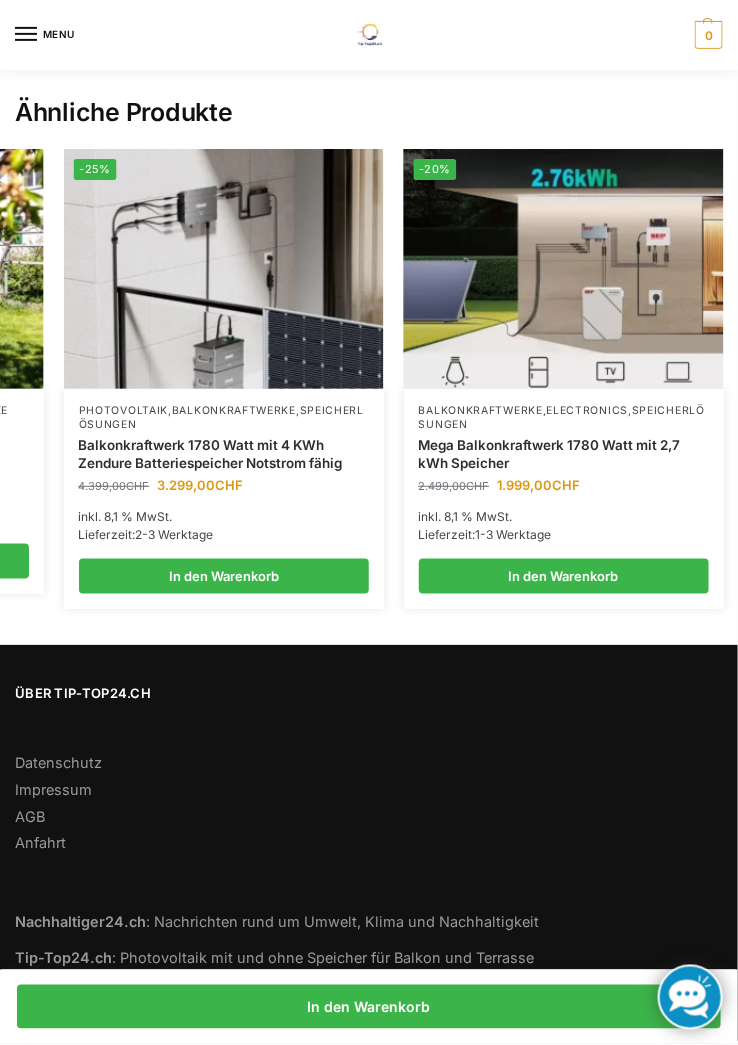 click at bounding box center (564, 269) 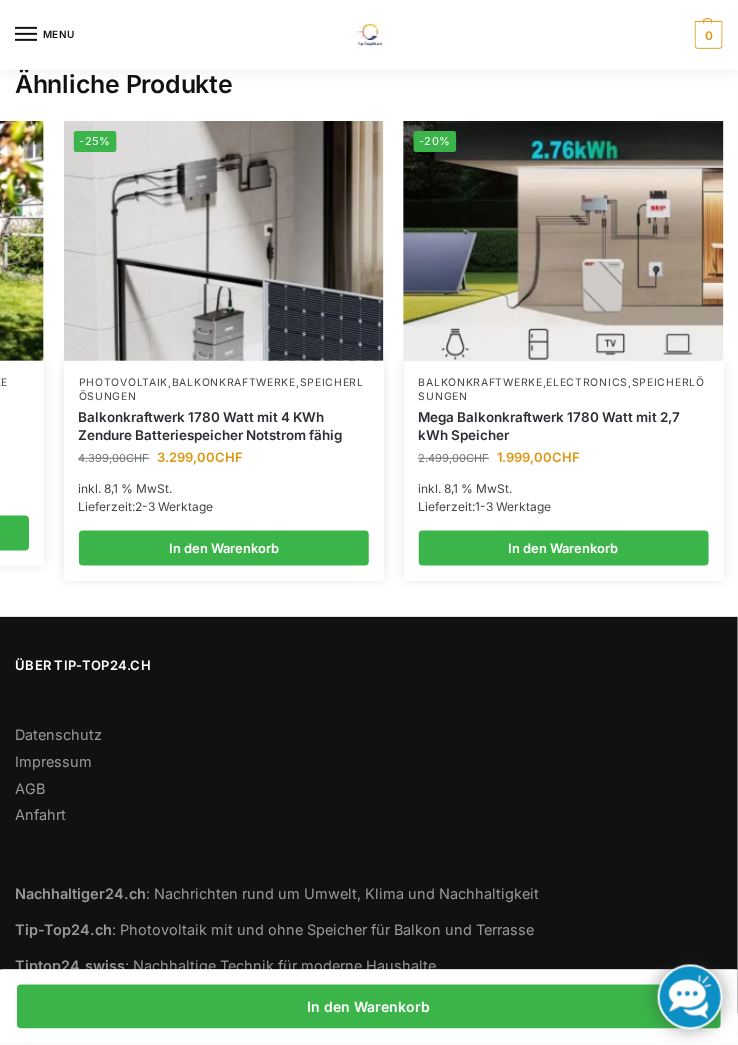scroll, scrollTop: 3406, scrollLeft: 0, axis: vertical 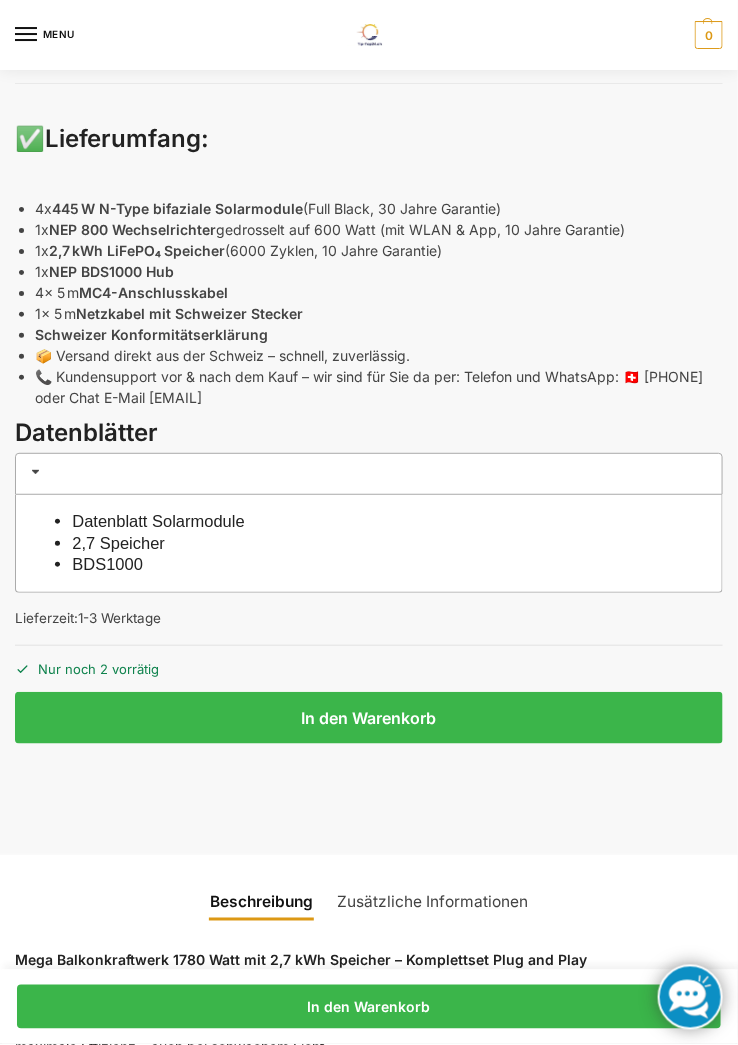 click on "4x 5 m  MC4-Anschlusskabel" at bounding box center (379, 292) 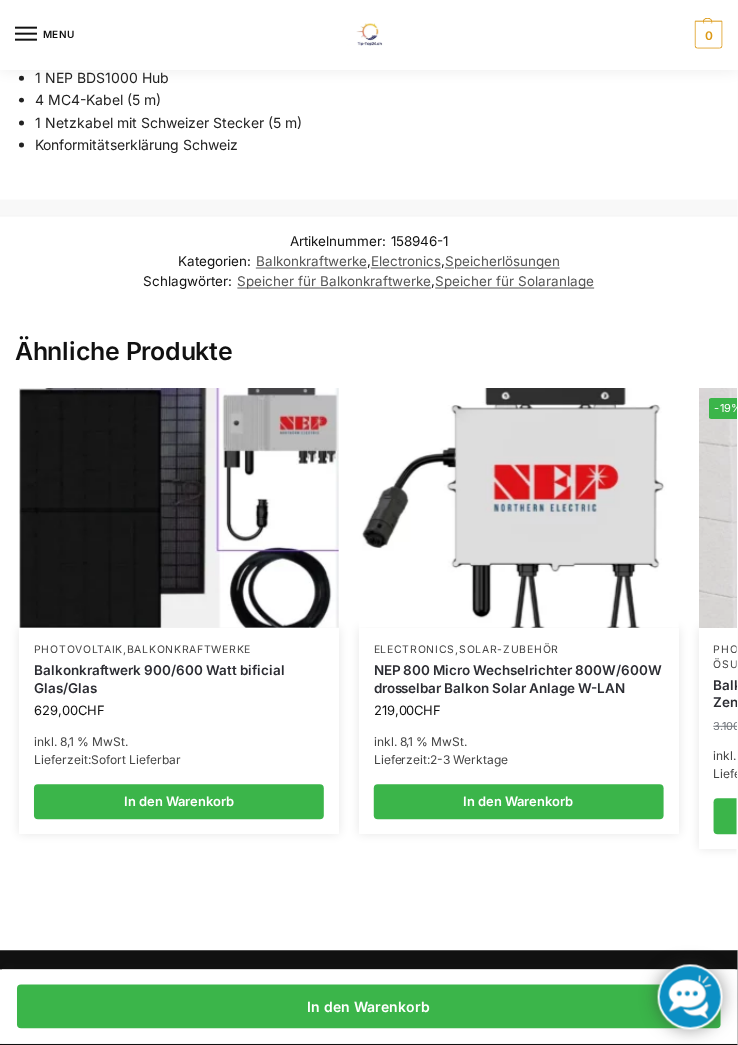 scroll, scrollTop: 3697, scrollLeft: 0, axis: vertical 